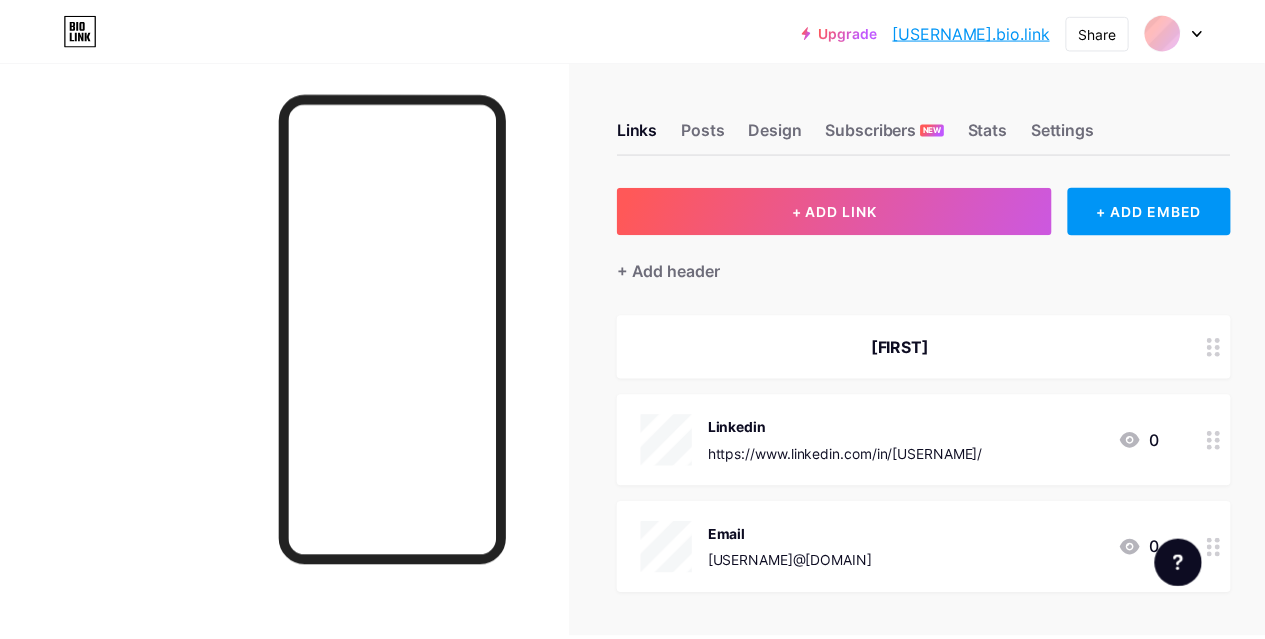 scroll, scrollTop: 0, scrollLeft: 0, axis: both 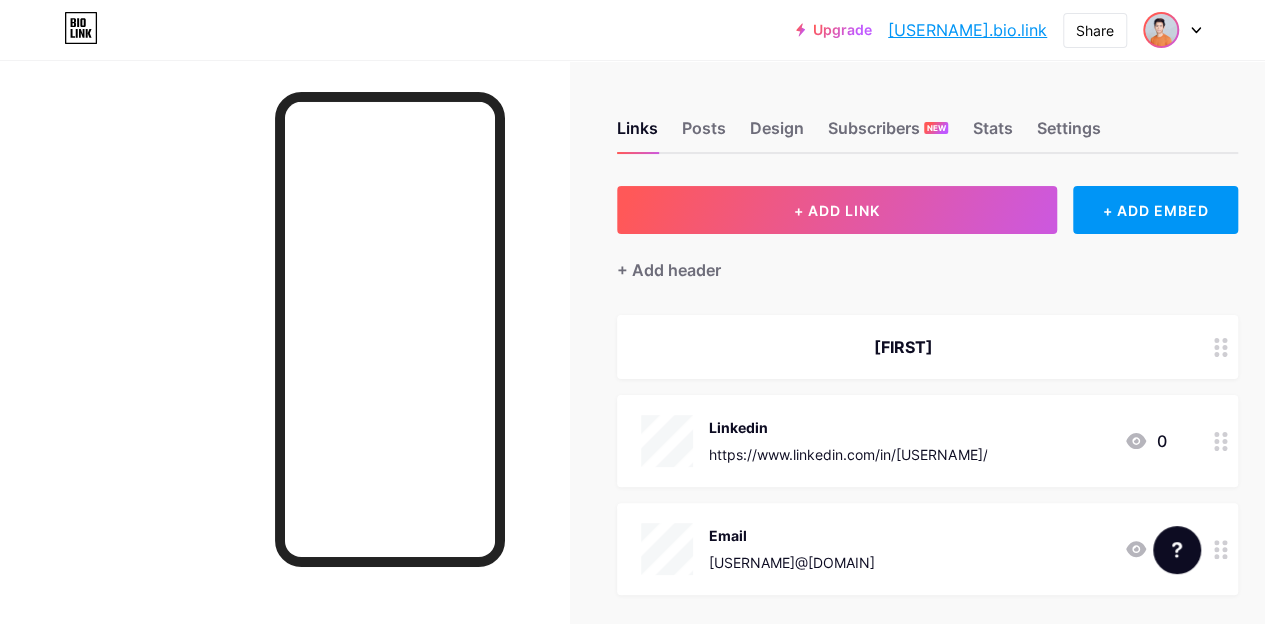 click at bounding box center (1161, 30) 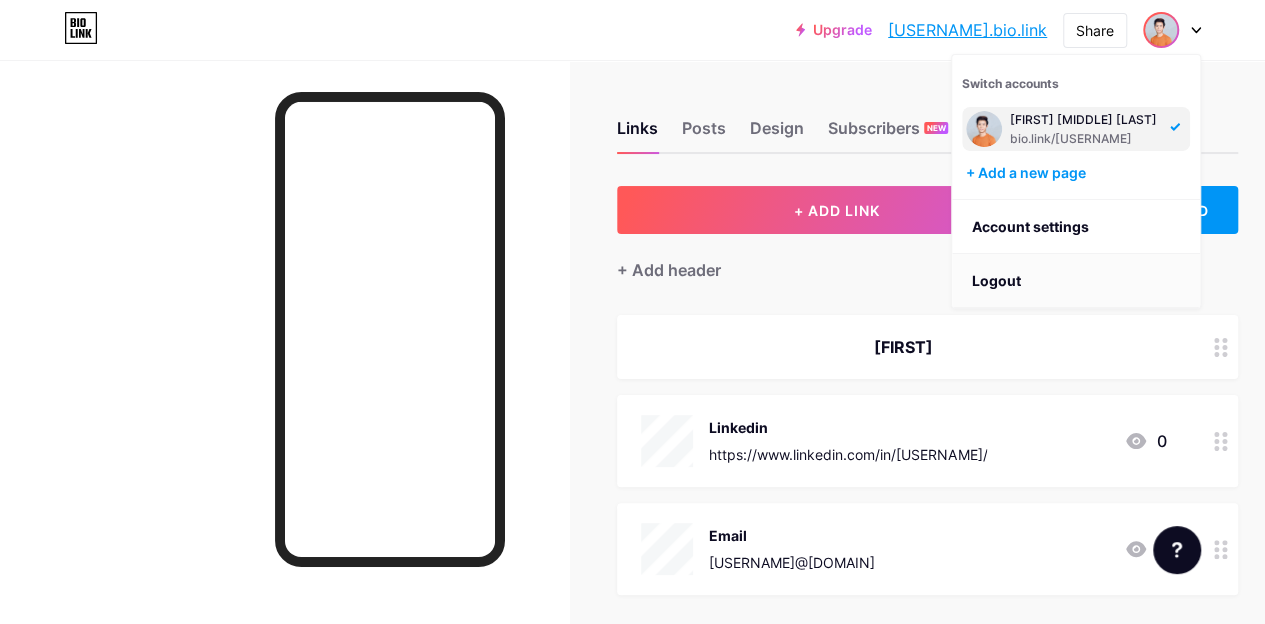 click on "Logout" at bounding box center [1076, 281] 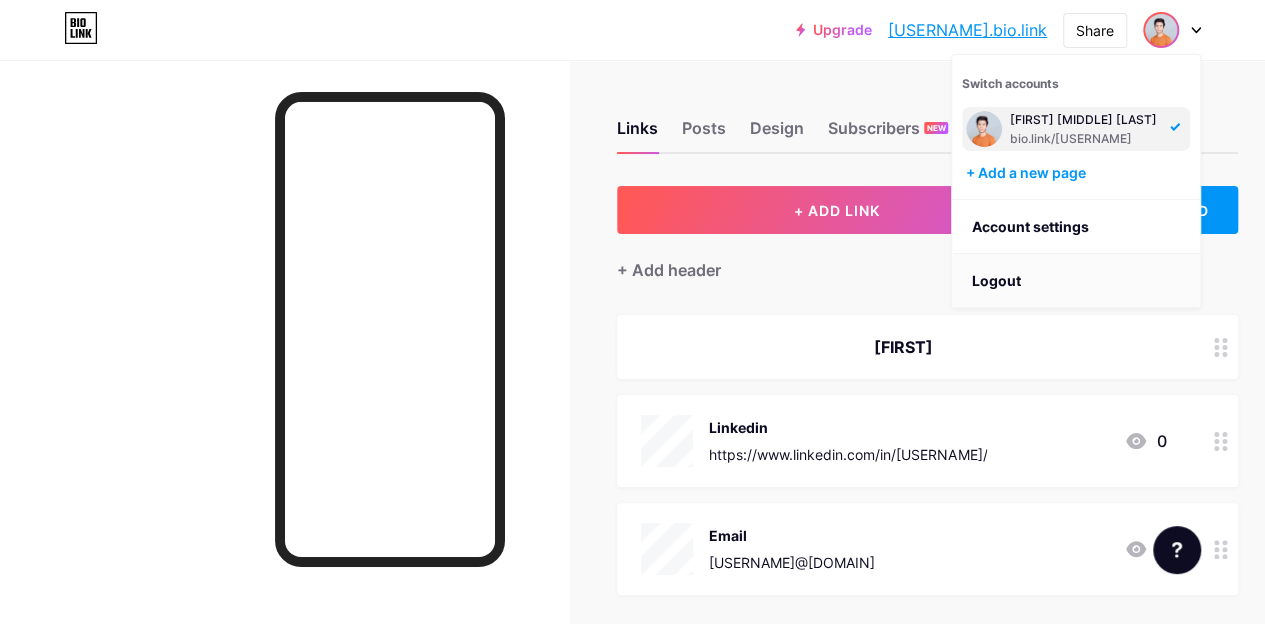 click on "Logout" at bounding box center (1076, 281) 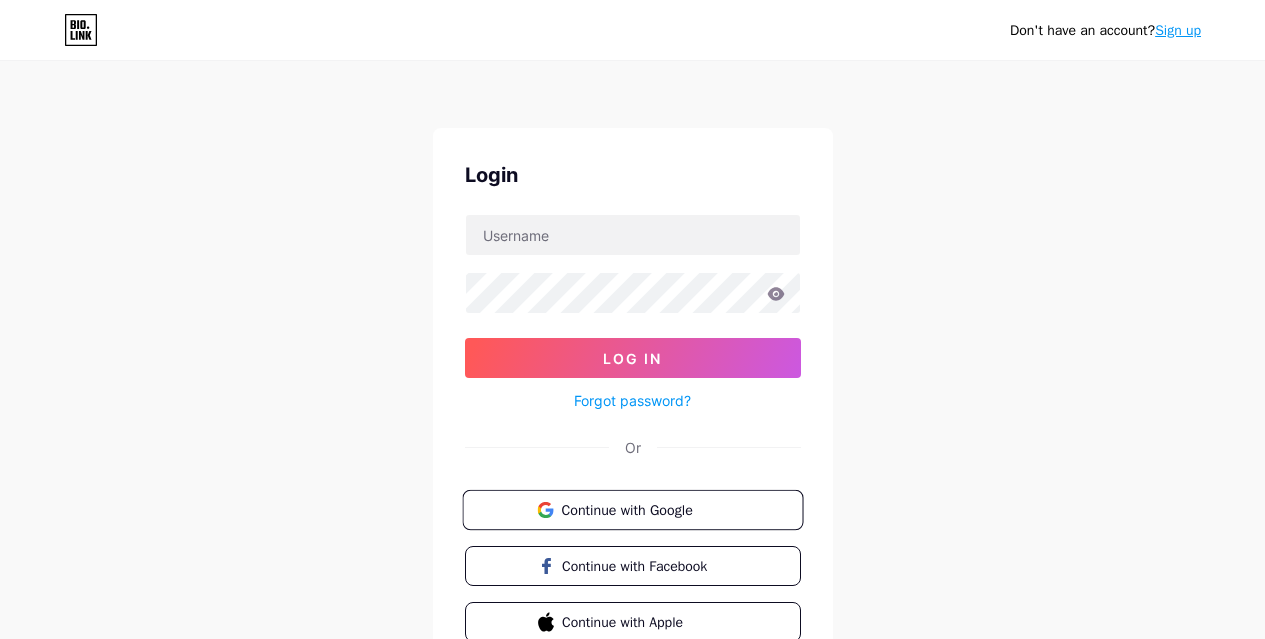 scroll, scrollTop: 0, scrollLeft: 0, axis: both 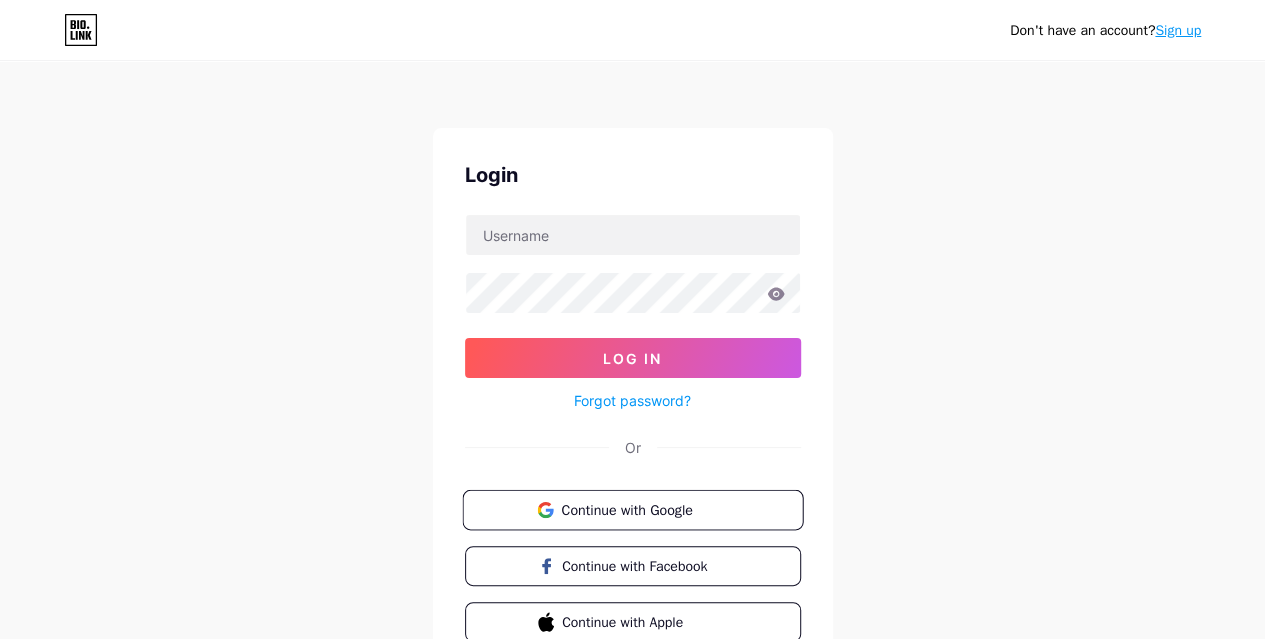 click on "Continue with Google" at bounding box center [644, 509] 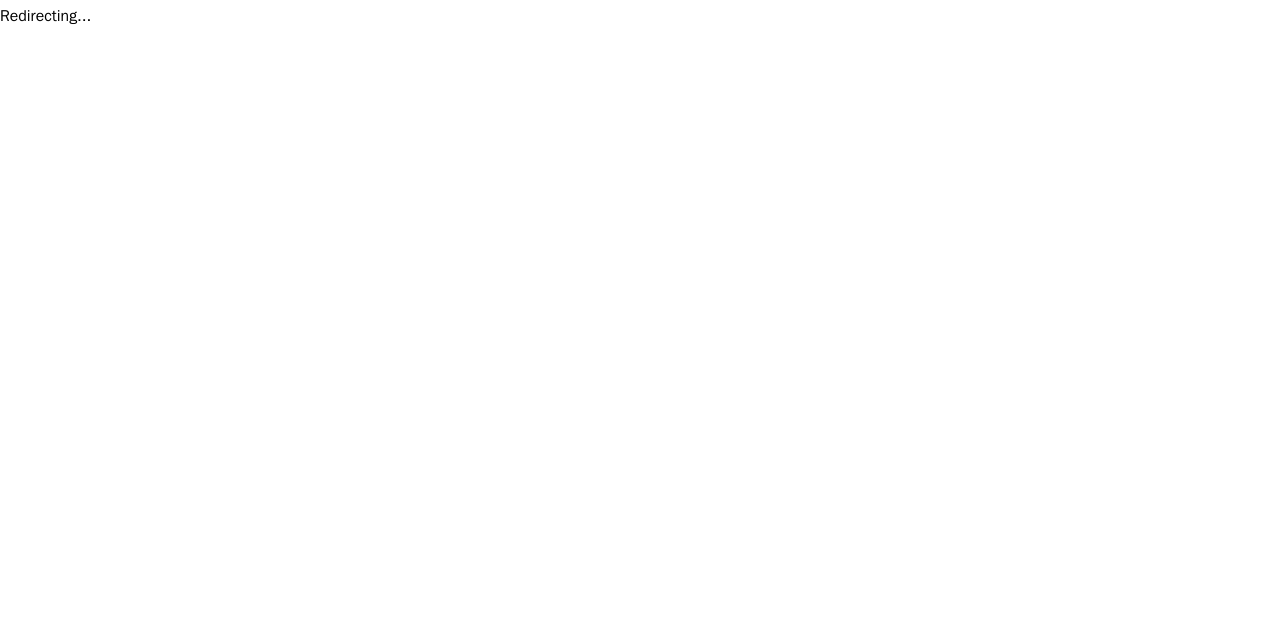 scroll, scrollTop: 0, scrollLeft: 0, axis: both 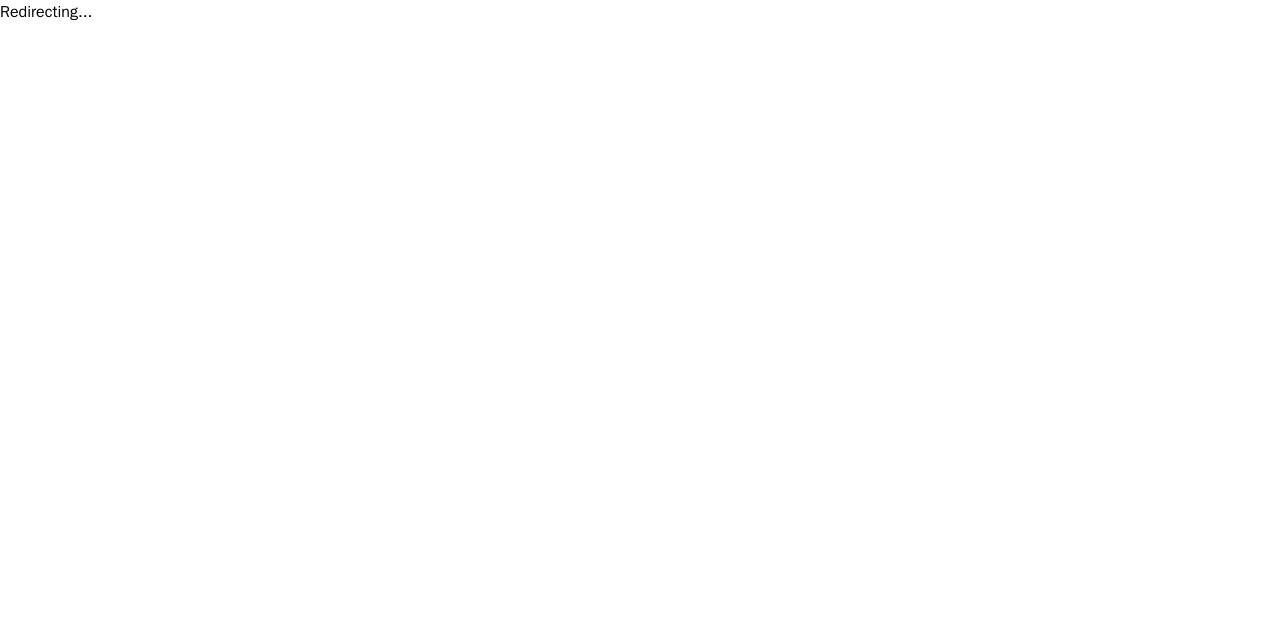 click on "Redirecting..." at bounding box center [640, 12] 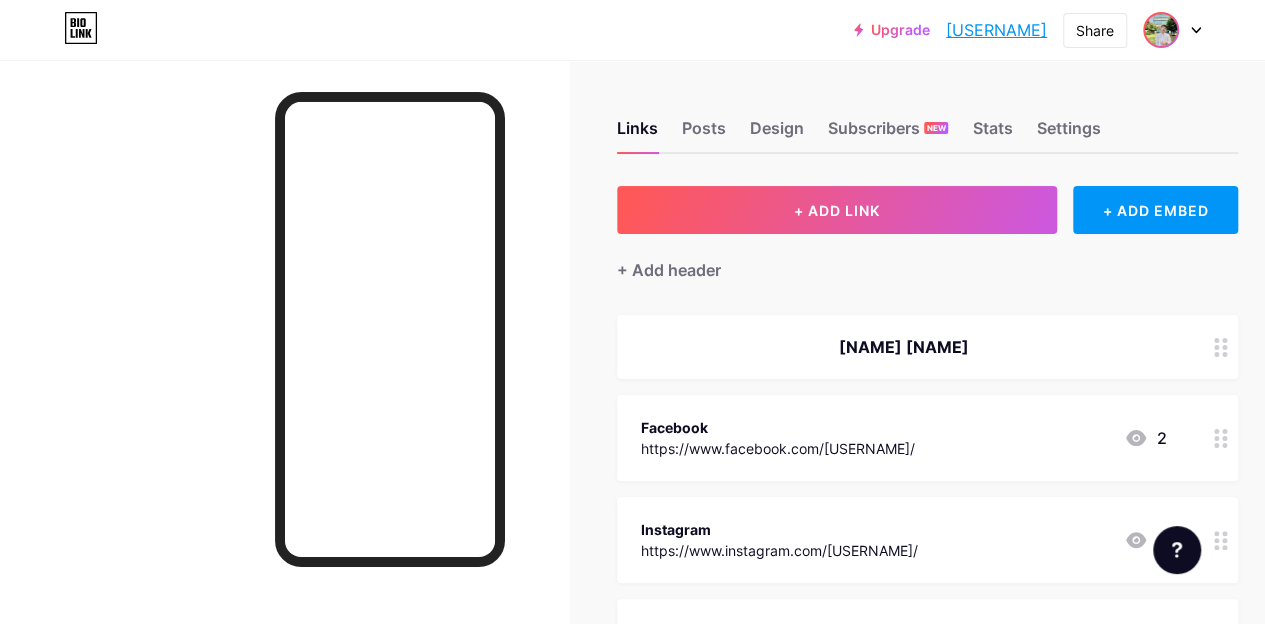click at bounding box center [1161, 30] 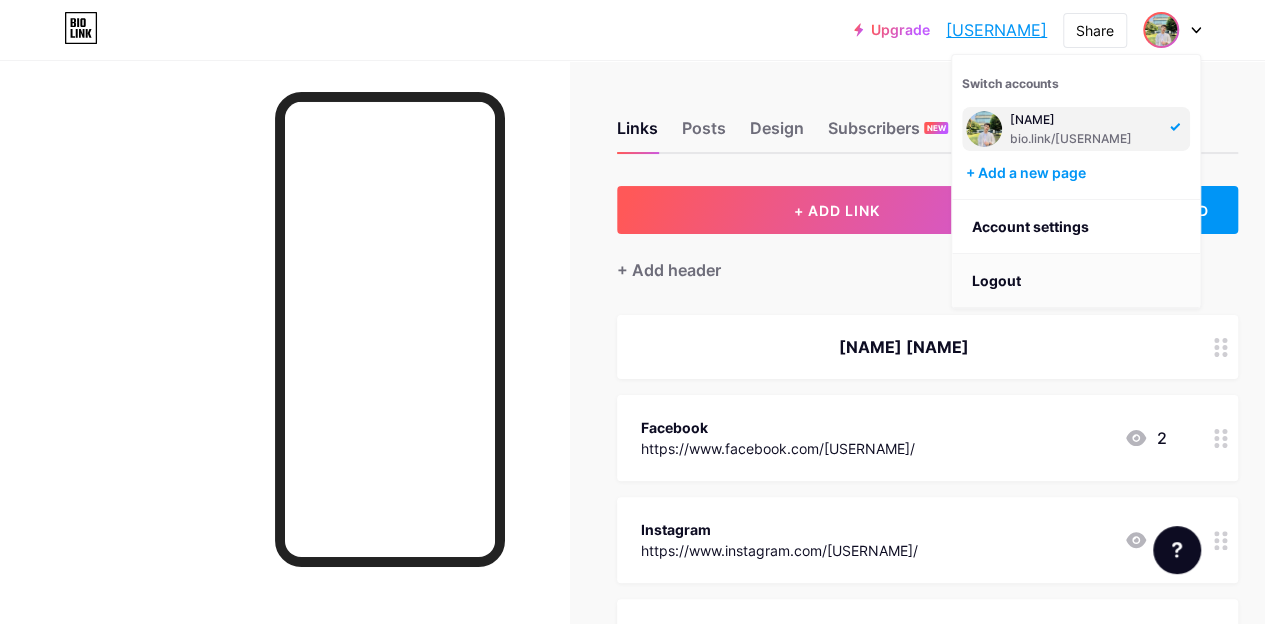 click on "Logout" at bounding box center (1076, 281) 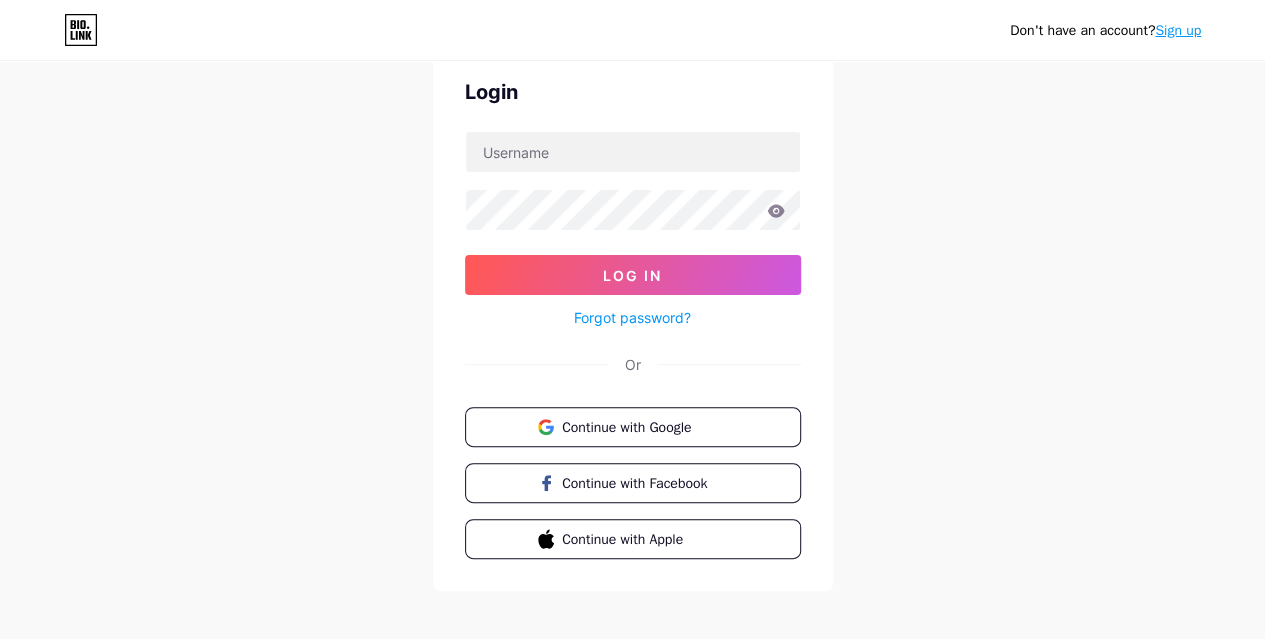 scroll, scrollTop: 86, scrollLeft: 0, axis: vertical 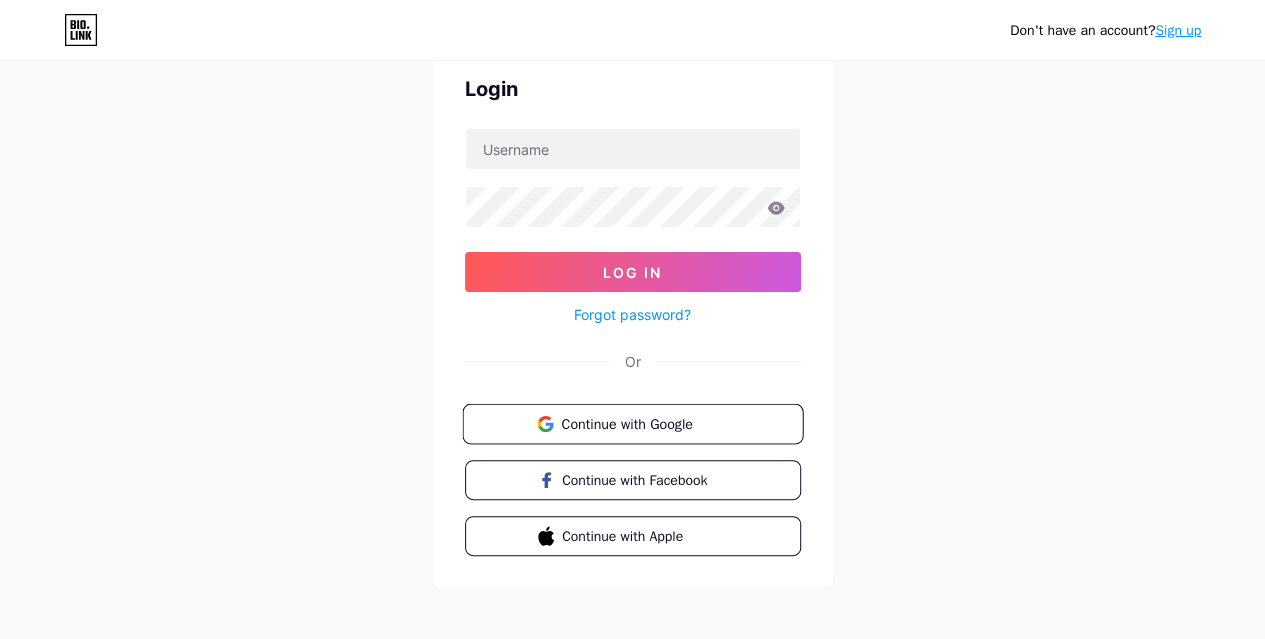 click on "Continue with Google" at bounding box center (644, 423) 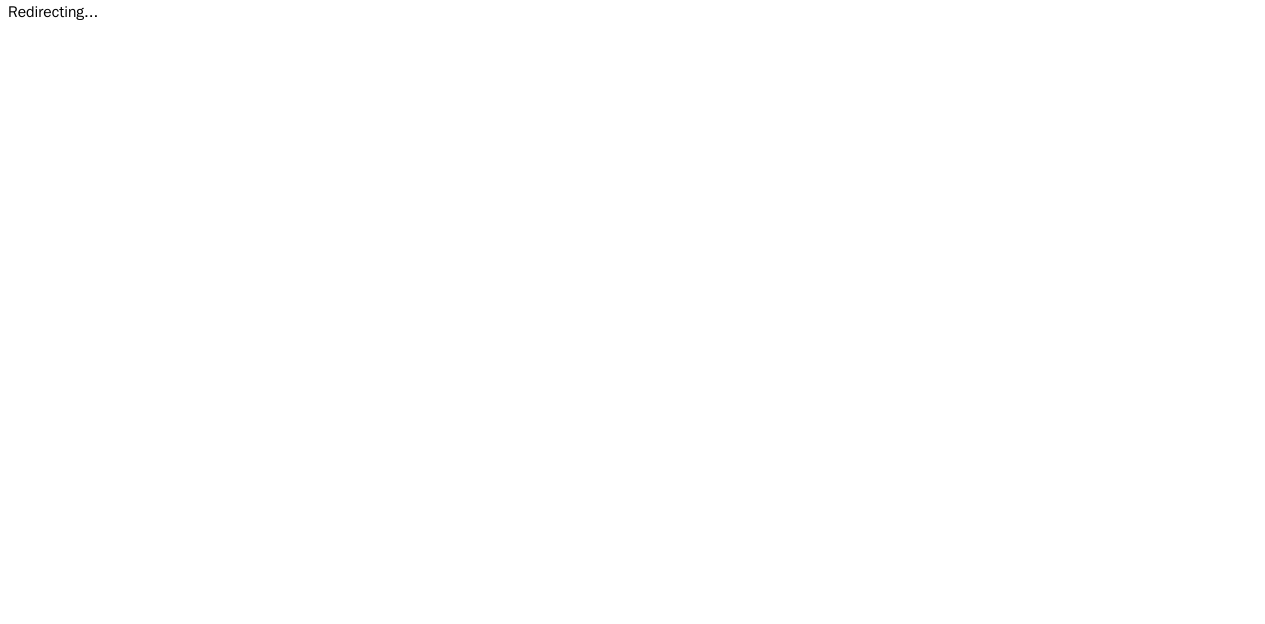 scroll, scrollTop: 0, scrollLeft: 0, axis: both 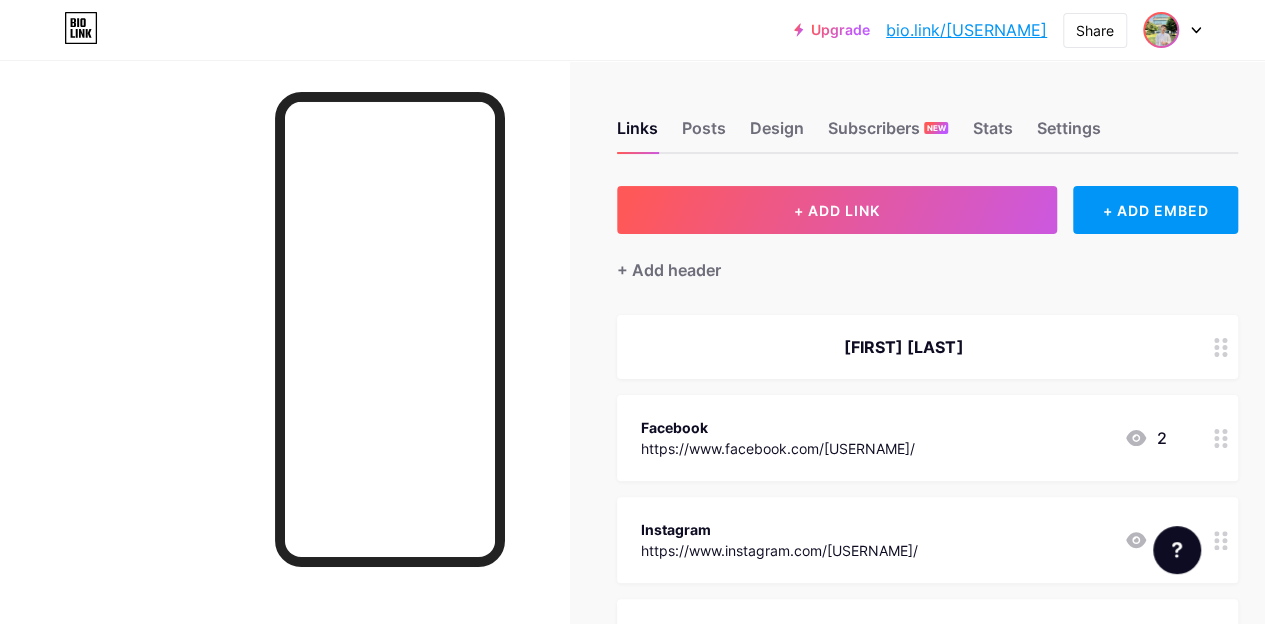 click at bounding box center (1161, 30) 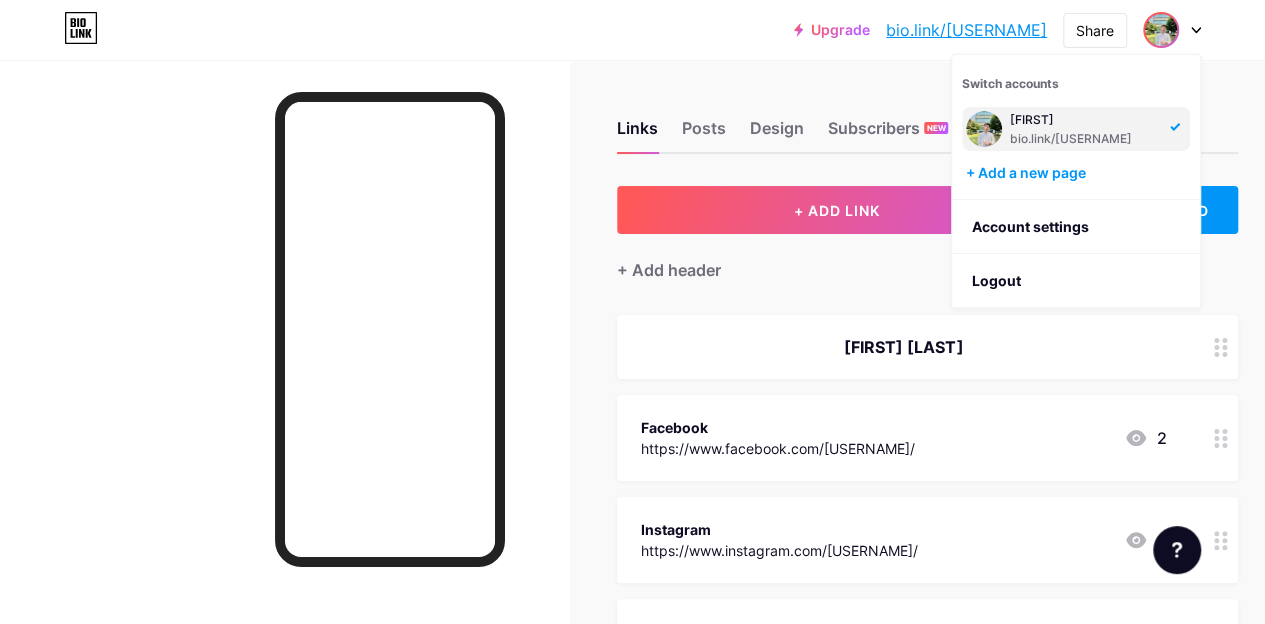 click on "Links
Posts
Design
Subscribers
NEW
Stats
Settings       + ADD LINK     + ADD EMBED
+ Add header
[FIRST] [LAST]
Facebook
https://www.facebook.com/[USERNAME]/
2
Instagram
https://www.instagram.com/[USERNAME]/
0
Email
[EMAIL]
1
SOCIALS
facebook
https://www.facebook.com/[USERNAME]
instagram
@[USERNAME]
email
mailto:[EMAIL]               + Add socials                       Feature requests             Help center         Contact support" at bounding box center [661, 579] 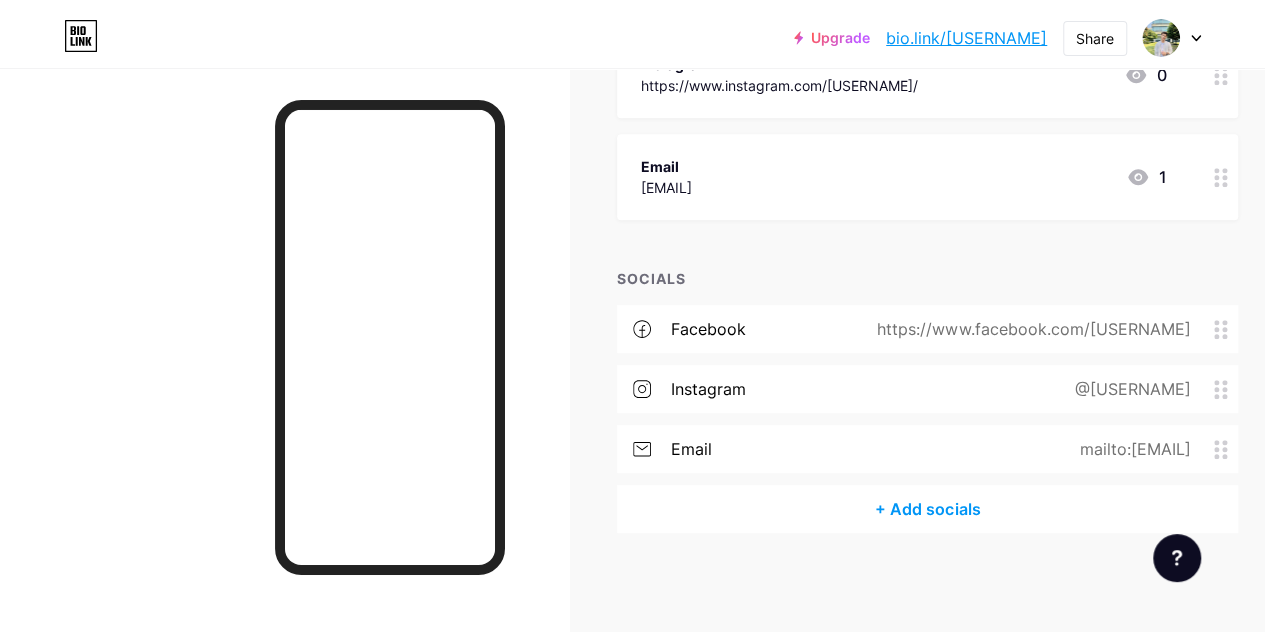 scroll, scrollTop: 0, scrollLeft: 0, axis: both 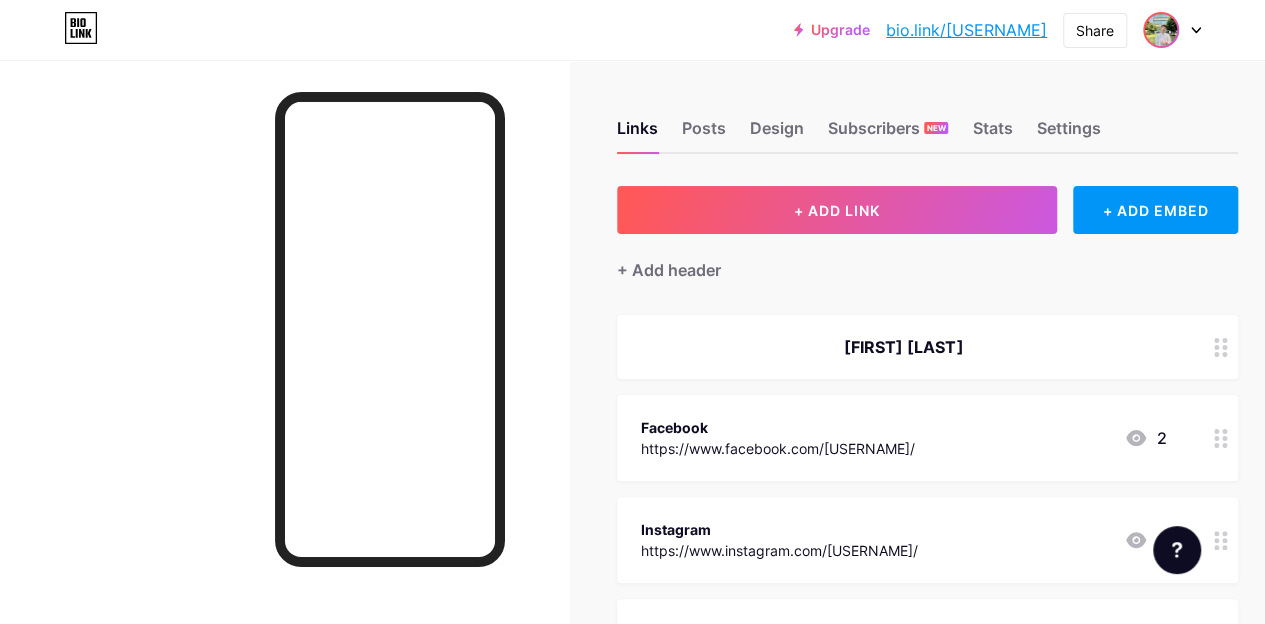 click at bounding box center (1161, 30) 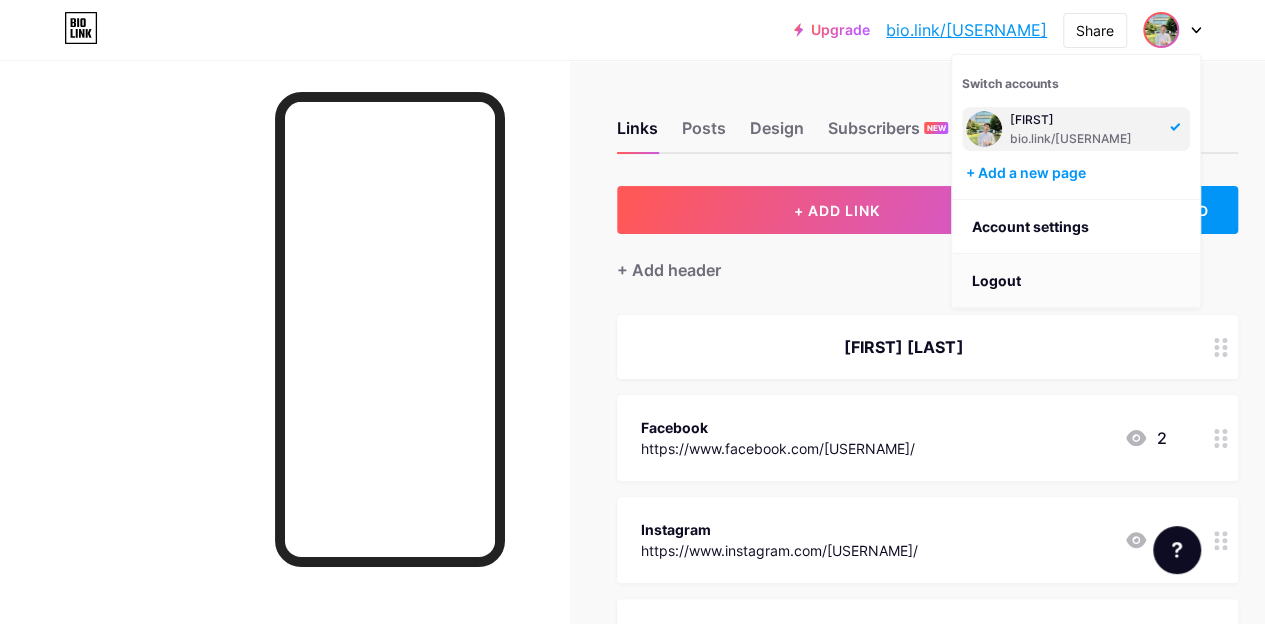 click on "Logout" at bounding box center (1076, 281) 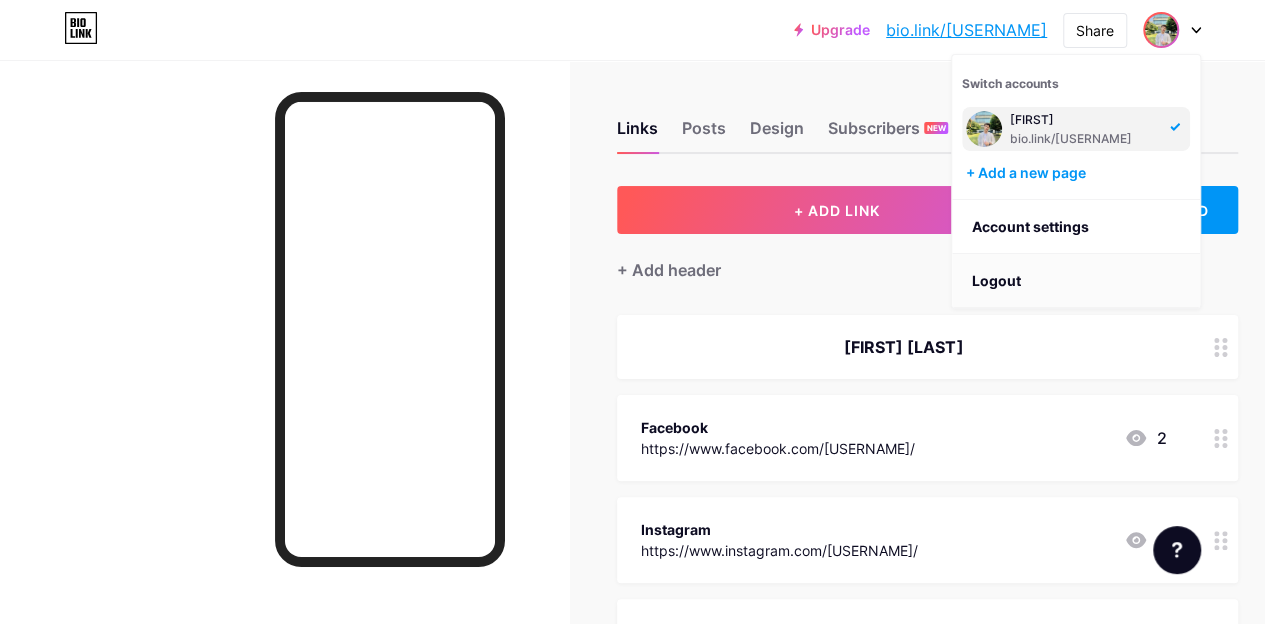 click on "Logout" at bounding box center (1076, 281) 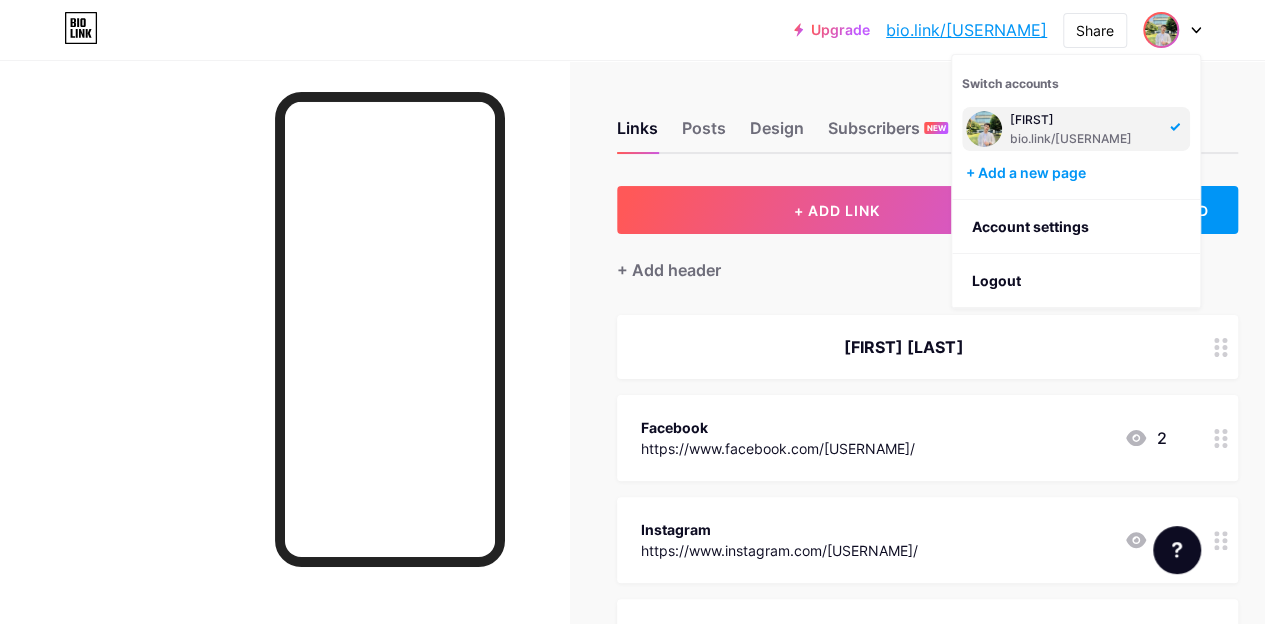 click on "Links
Posts
Design
Subscribers
NEW
Stats
Settings       + ADD LINK     + ADD EMBED
+ Add header
[FIRST] [LAST]
Facebook
https://www.facebook.com/[USERNAME]/
2
Instagram
https://www.instagram.com/[USERNAME]/
0
Email
[EMAIL]
1
SOCIALS
facebook
https://www.facebook.com/[USERNAME]
instagram
@[USERNAME]
email
mailto:[EMAIL]               + Add socials                       Feature requests             Help center         Contact support" at bounding box center [661, 579] 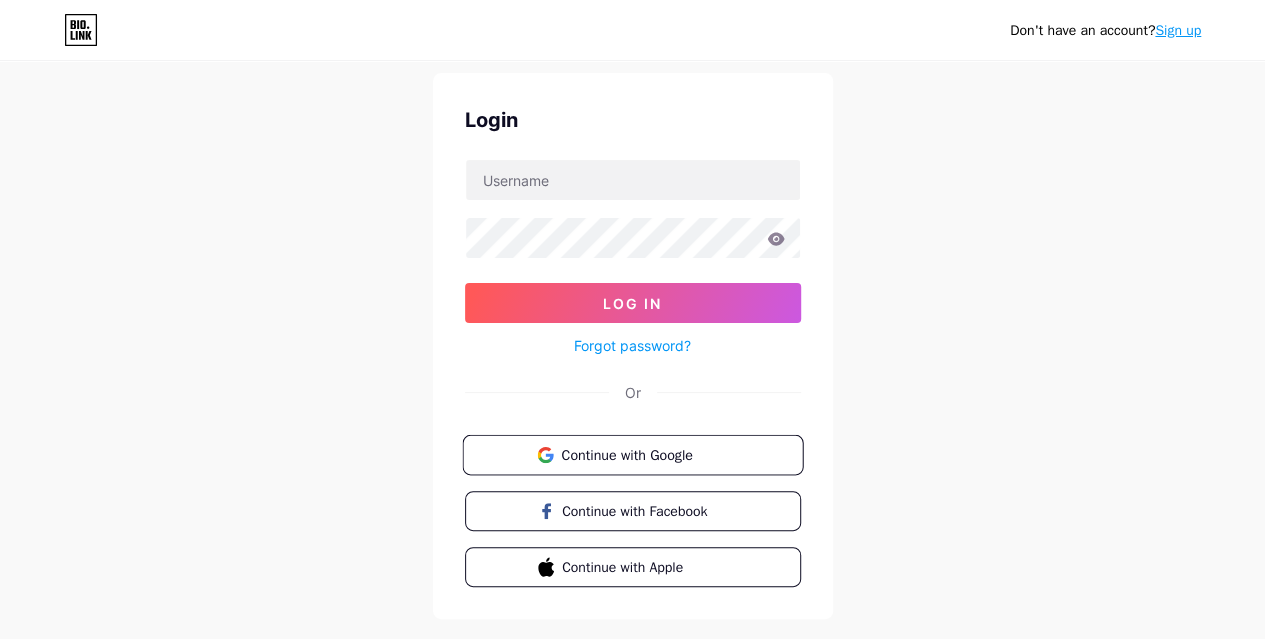 scroll, scrollTop: 56, scrollLeft: 0, axis: vertical 